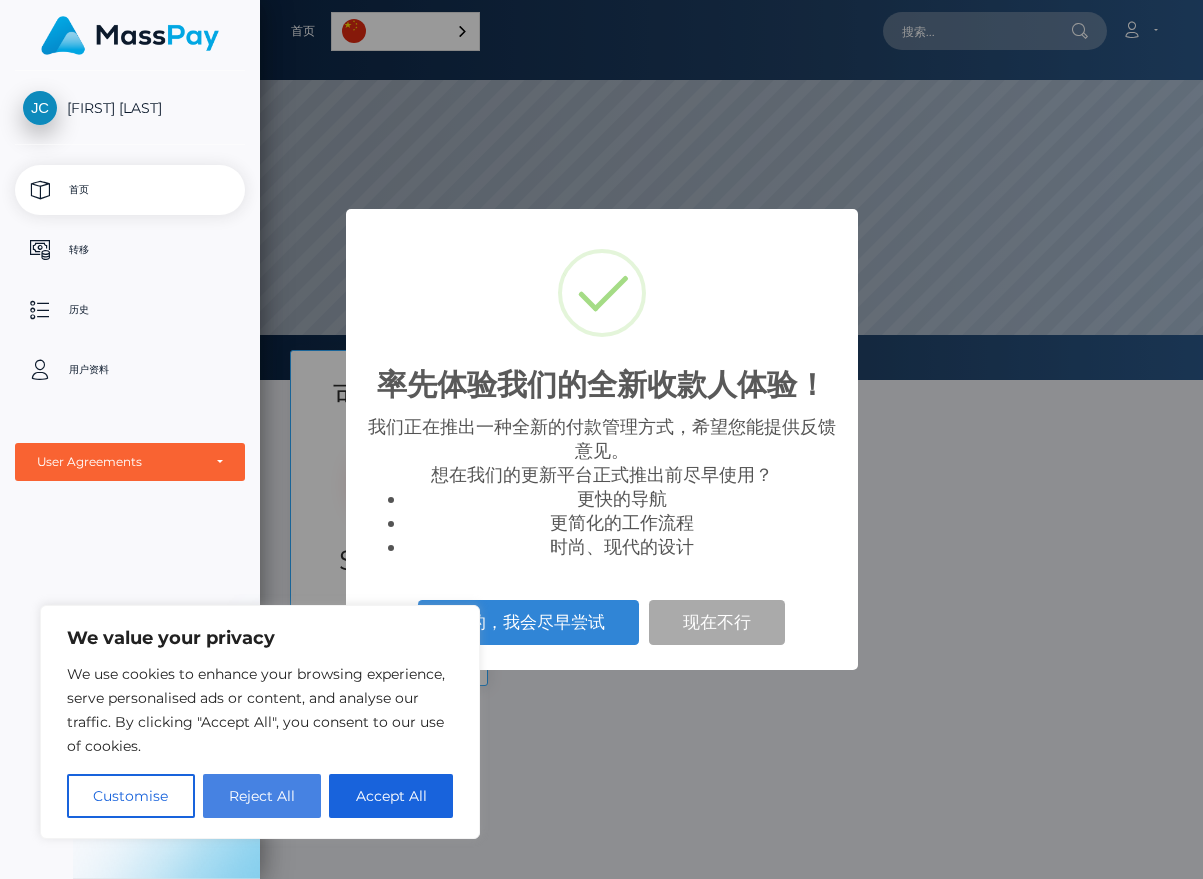 scroll, scrollTop: 0, scrollLeft: 0, axis: both 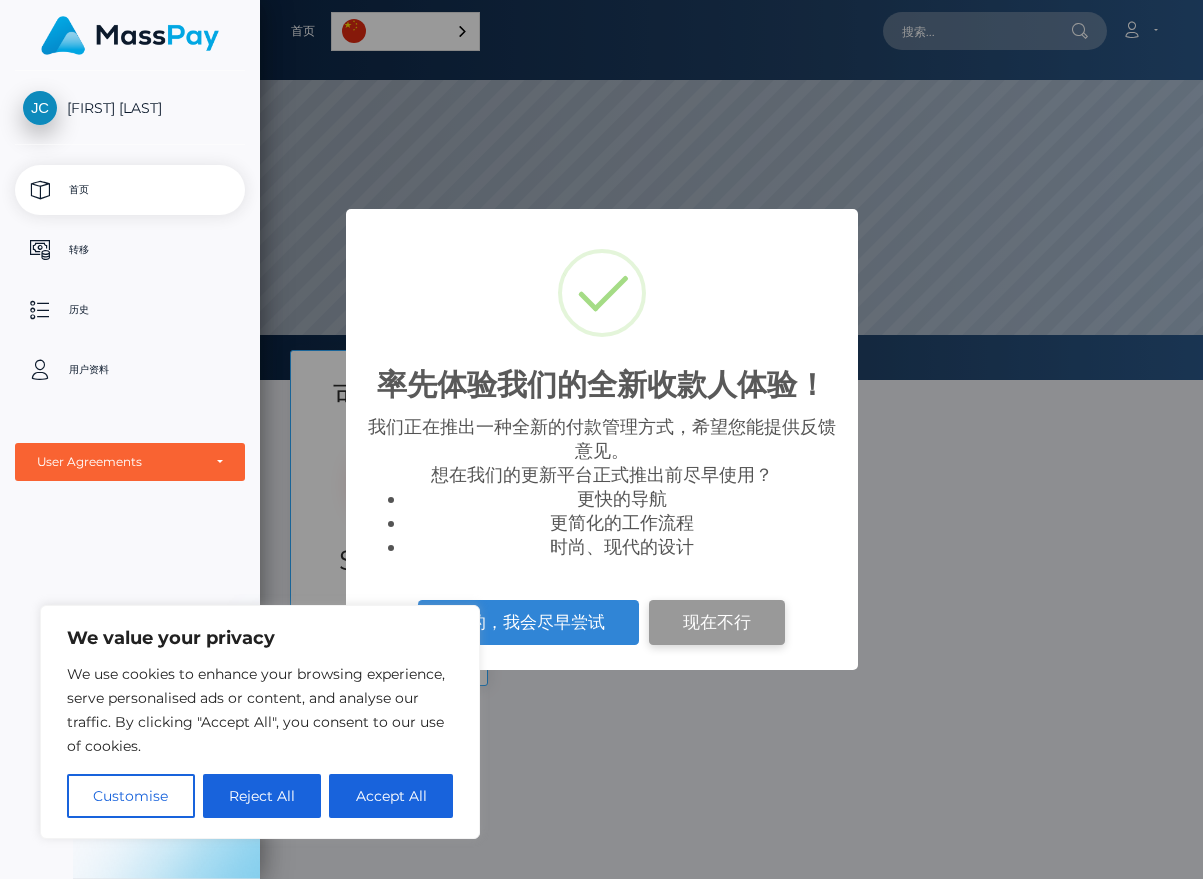click on "现在不行" at bounding box center [717, 622] 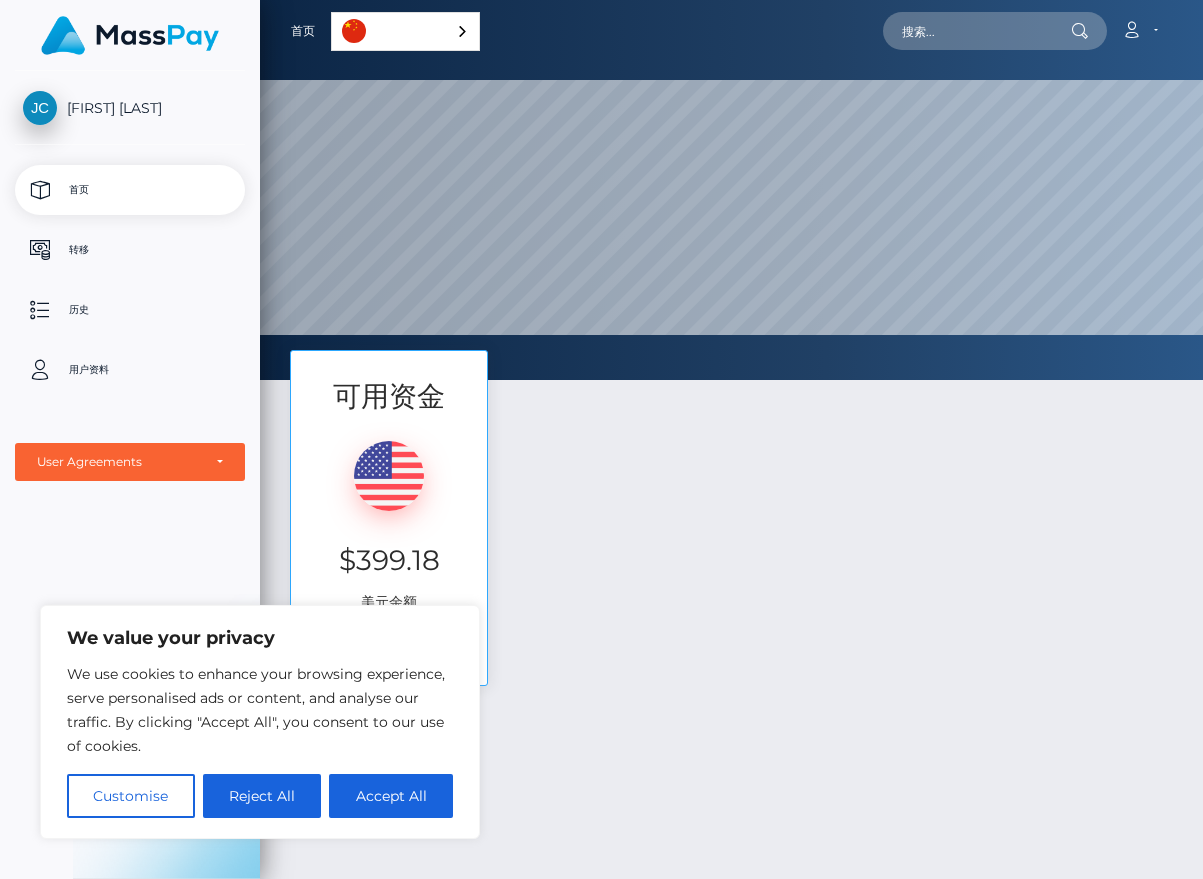 click on "Accept All" at bounding box center [391, 796] 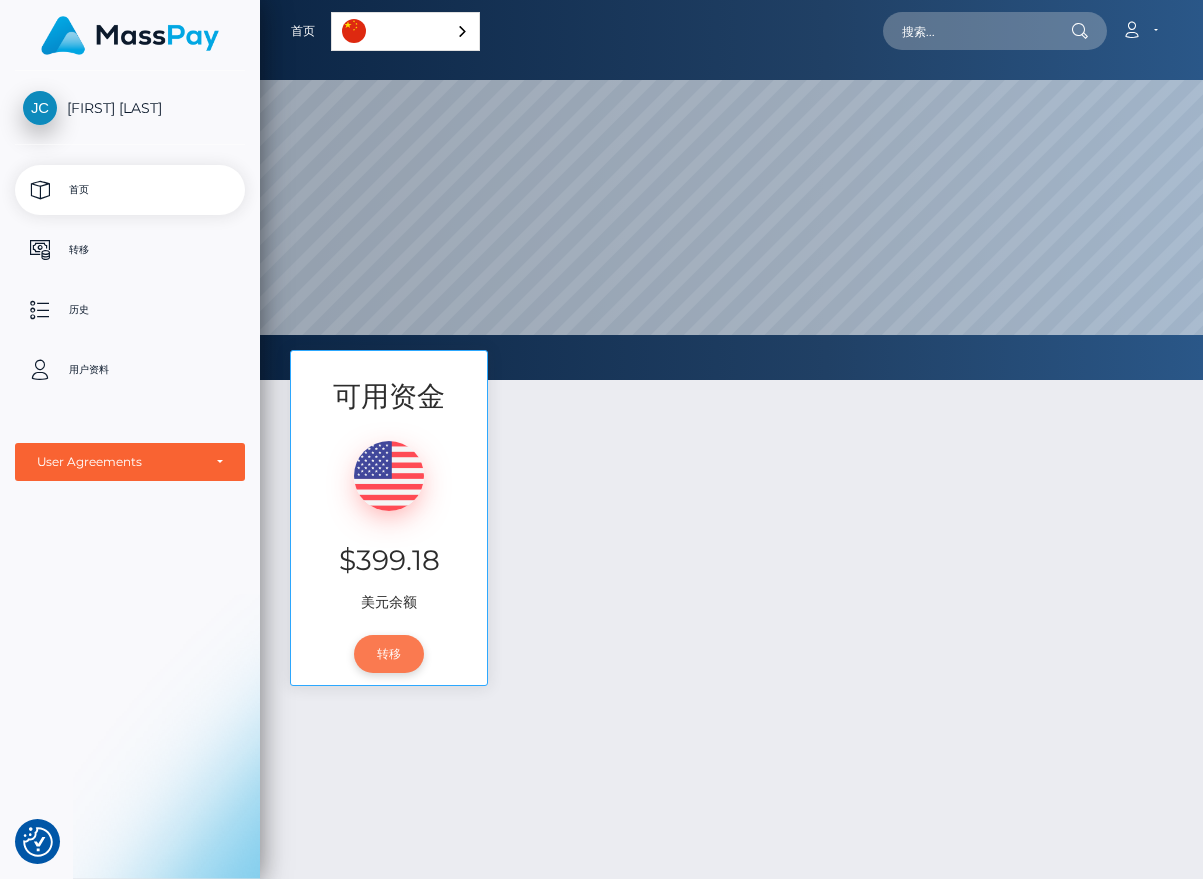 click on "转移" at bounding box center [389, 654] 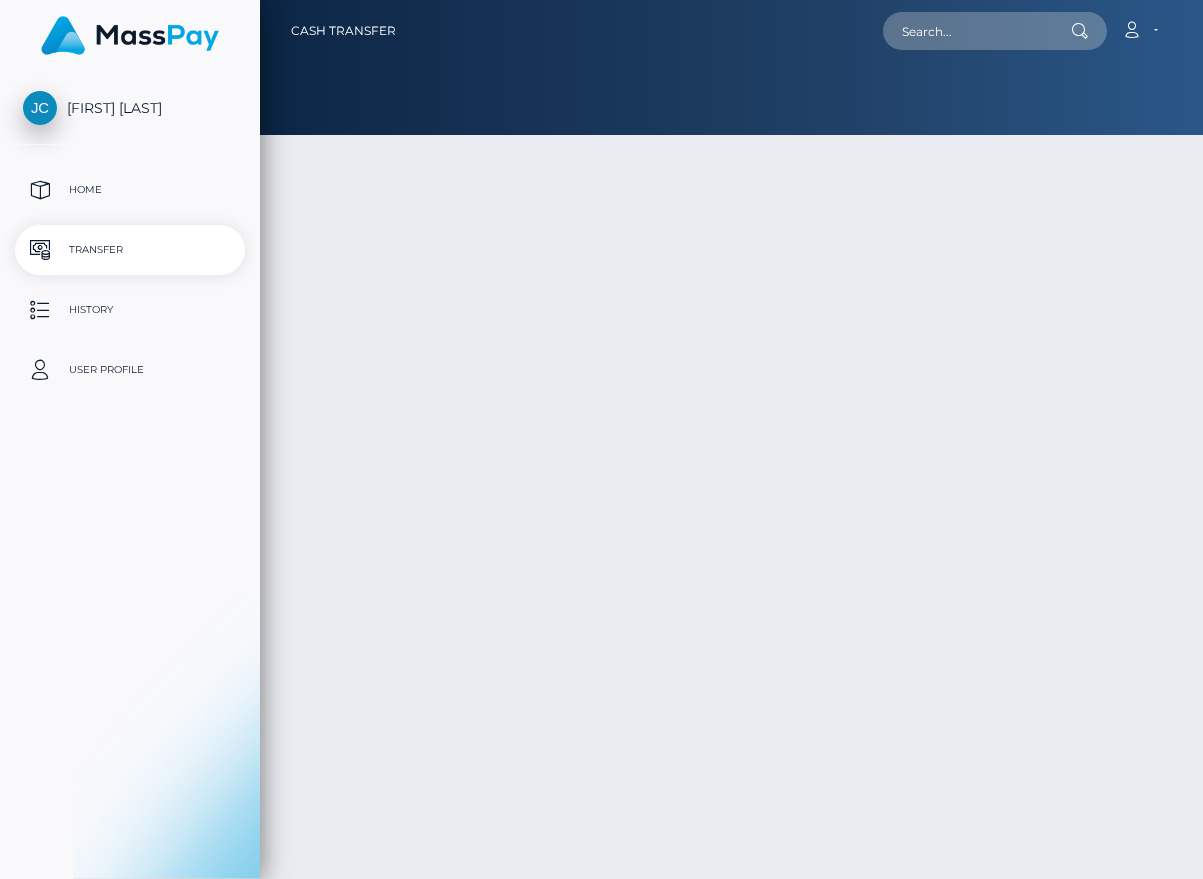 scroll, scrollTop: 0, scrollLeft: 0, axis: both 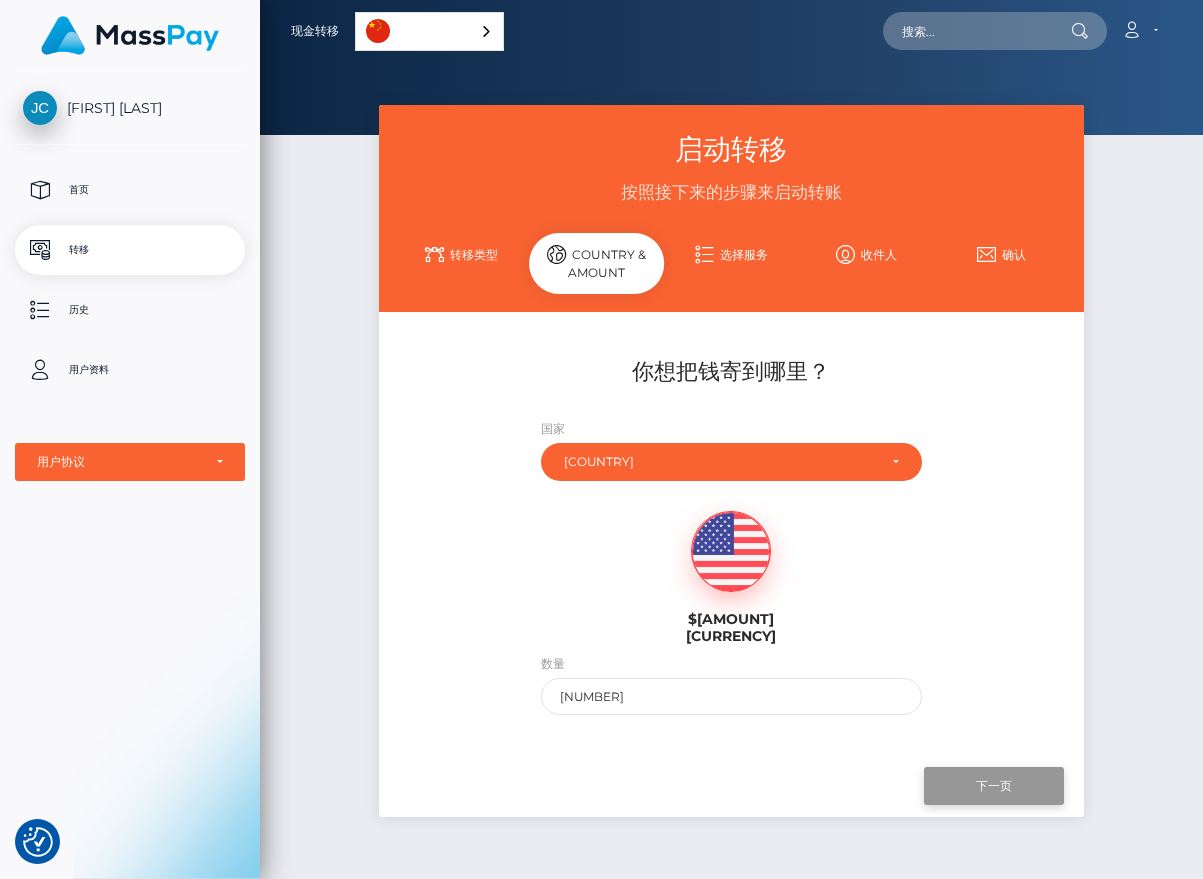 click on "Next" at bounding box center [994, 786] 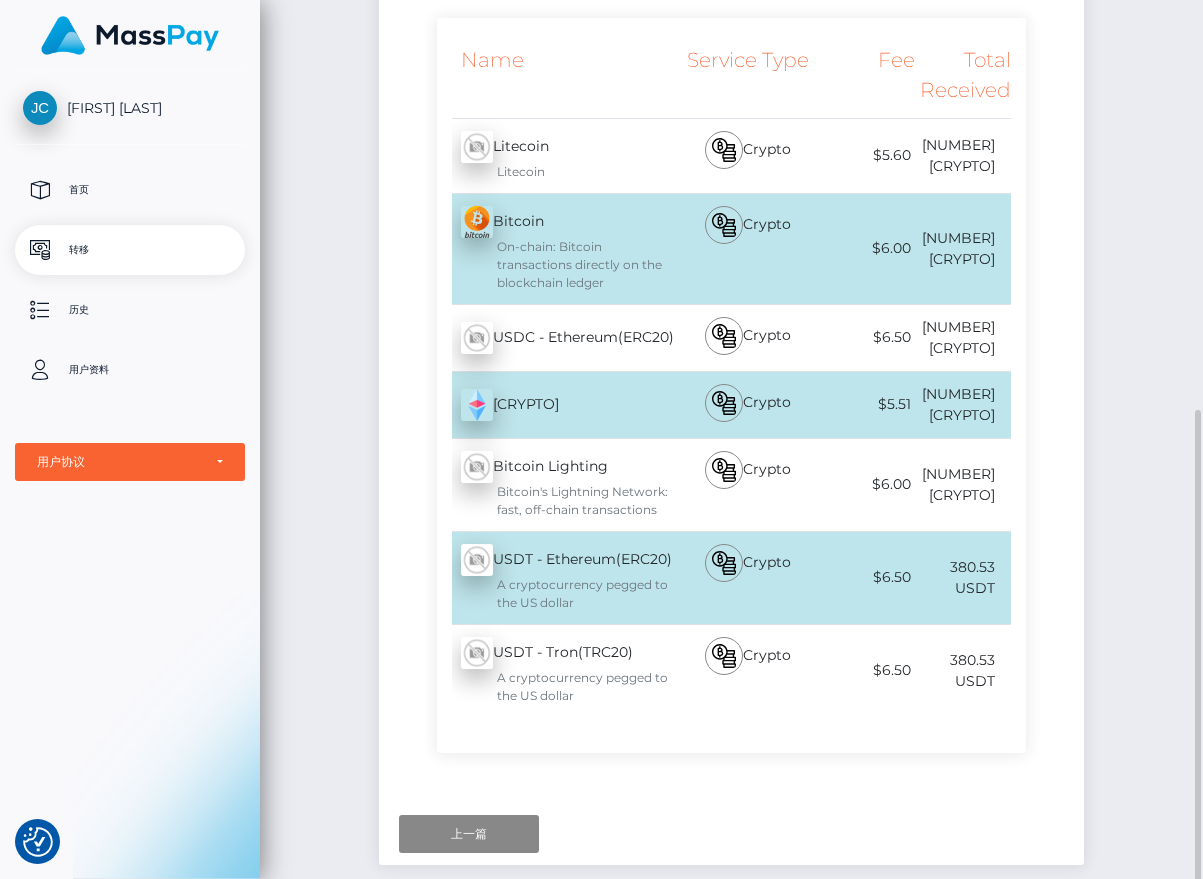 scroll, scrollTop: 500, scrollLeft: 0, axis: vertical 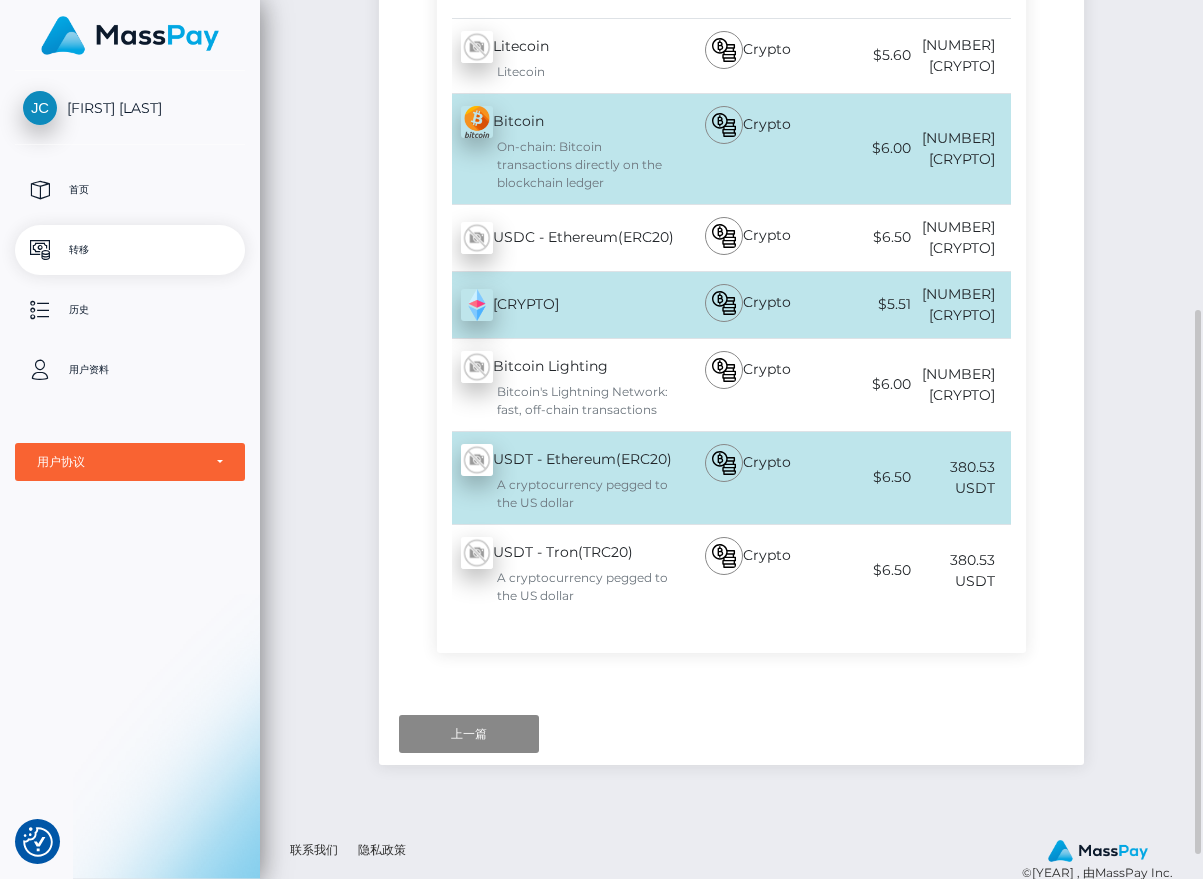 click on "USDC - [CRYPTO]([NETWORK])  - USDC" at bounding box center (556, 238) 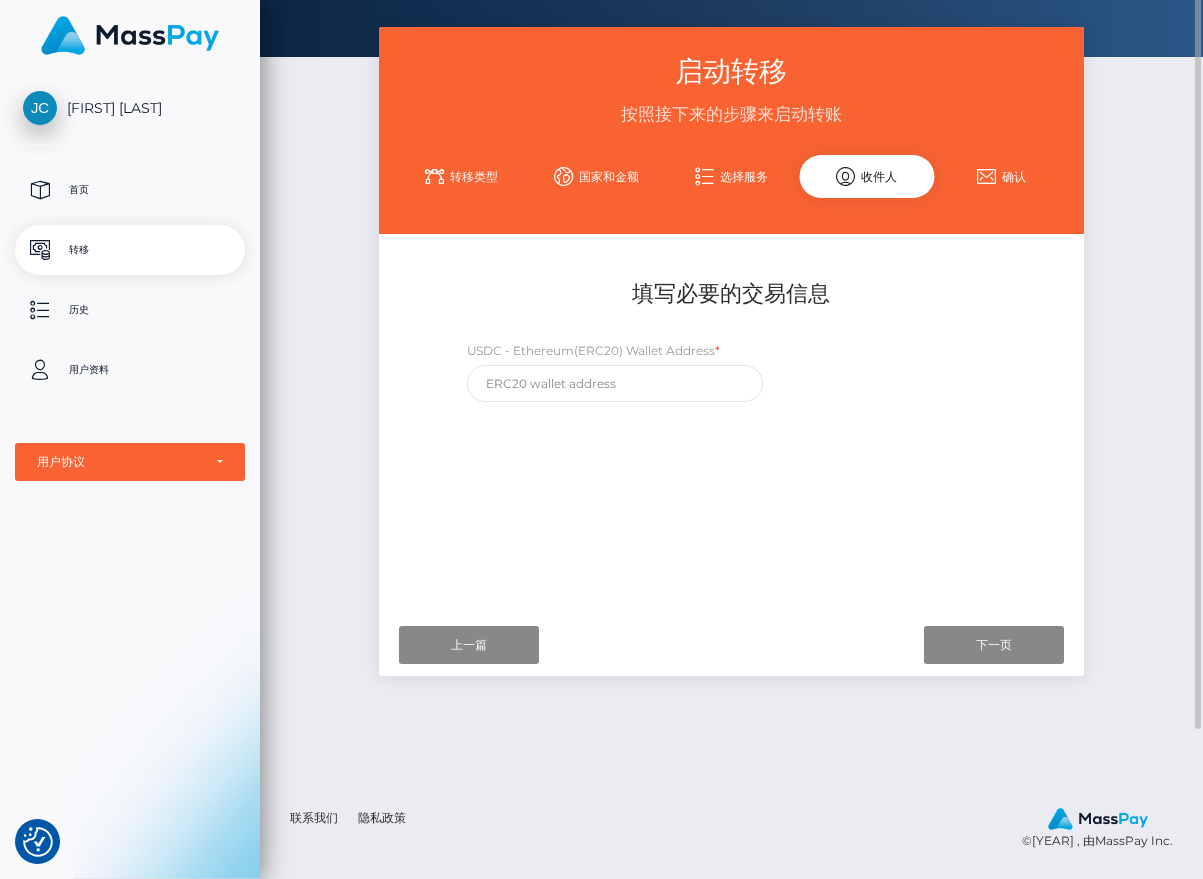scroll, scrollTop: 0, scrollLeft: 0, axis: both 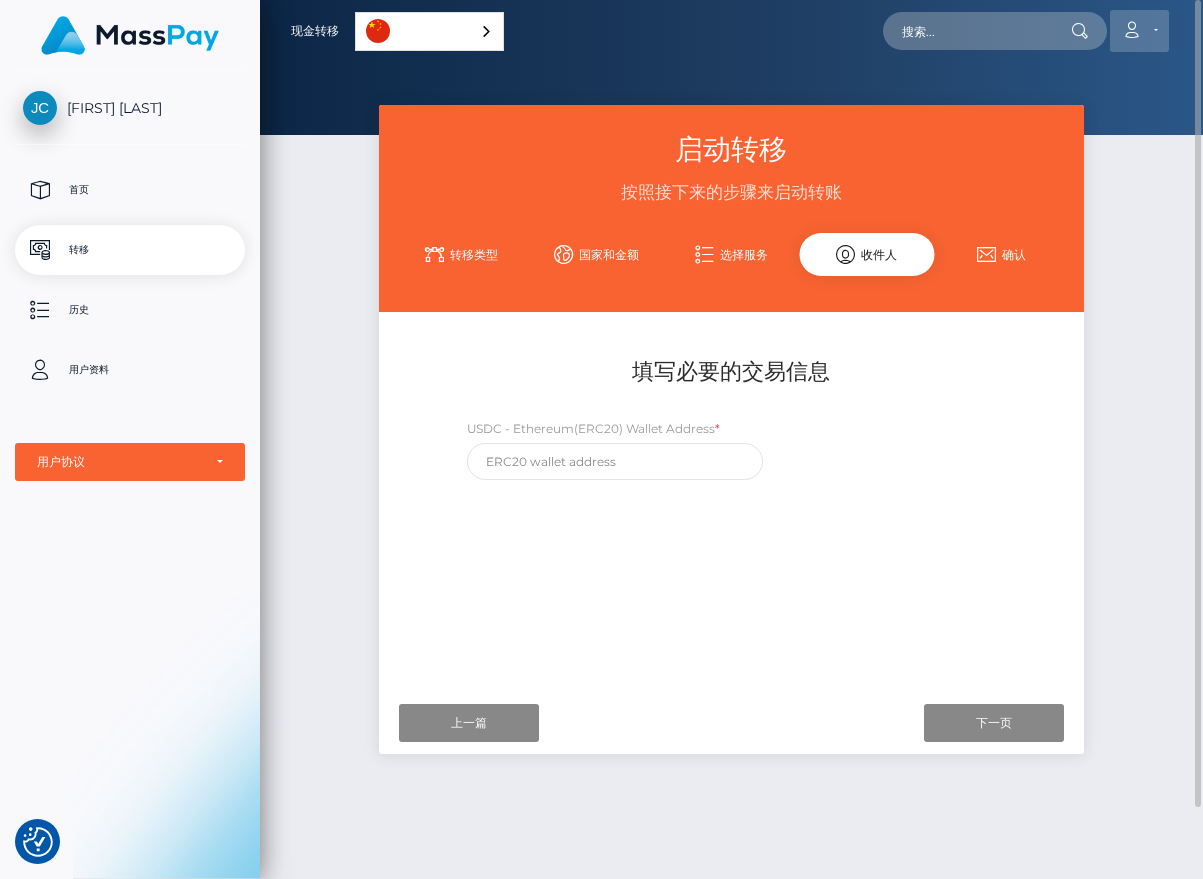click on "帐户" at bounding box center (1139, 31) 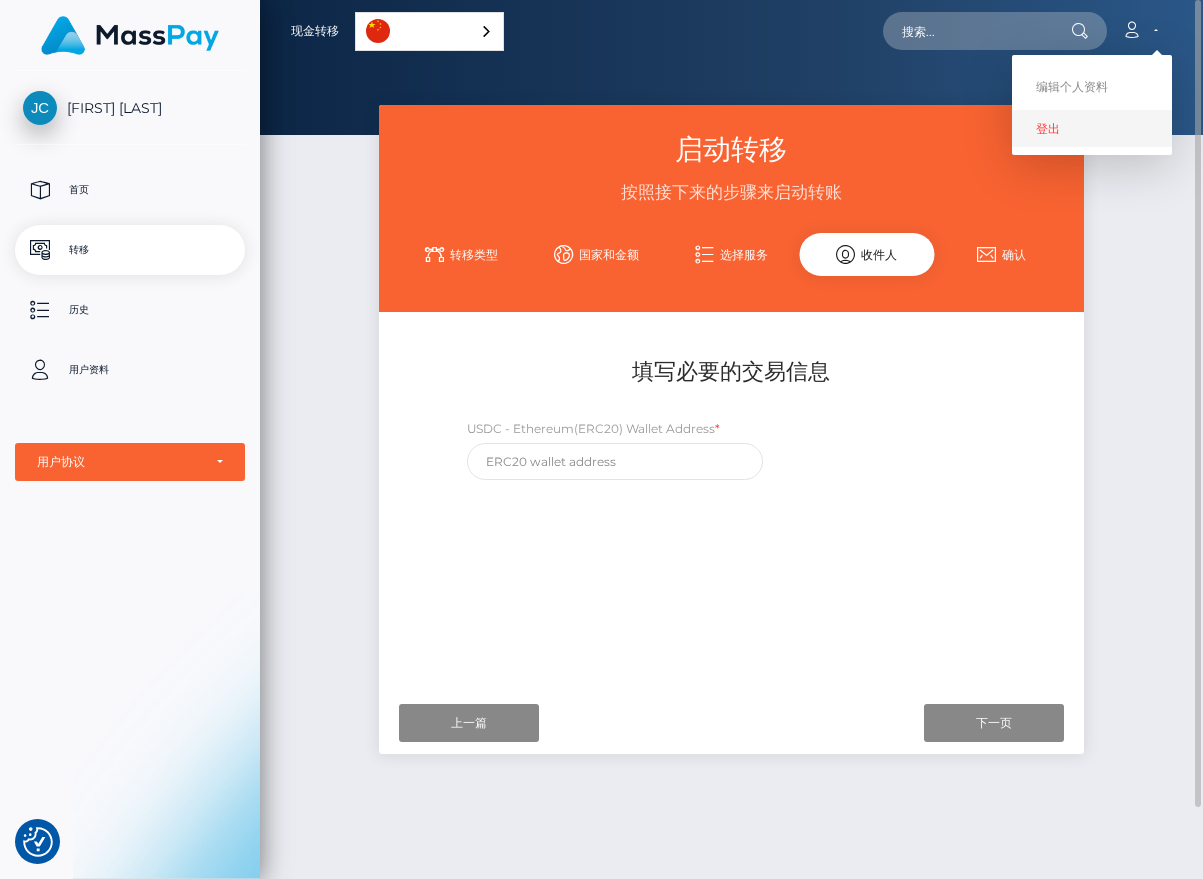 click on "登出" at bounding box center (1092, 128) 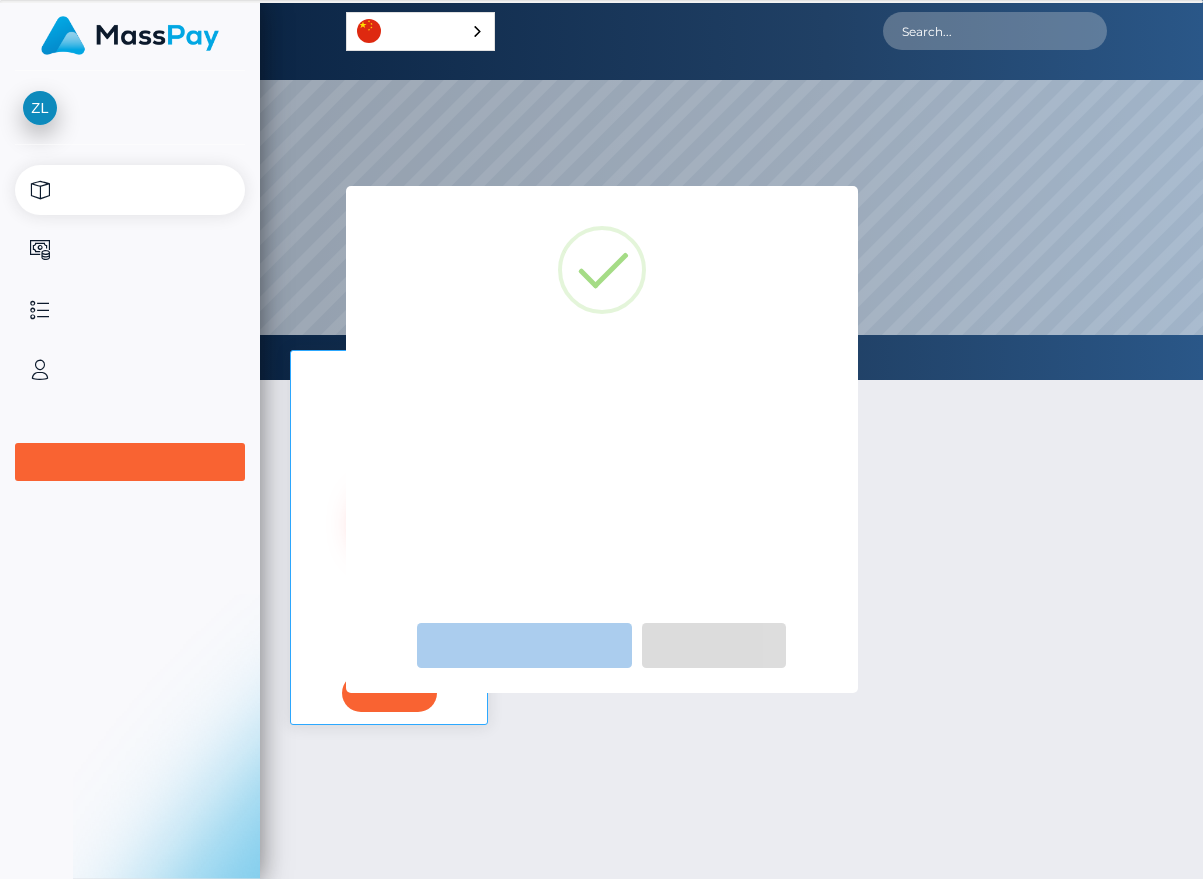 scroll, scrollTop: 0, scrollLeft: 0, axis: both 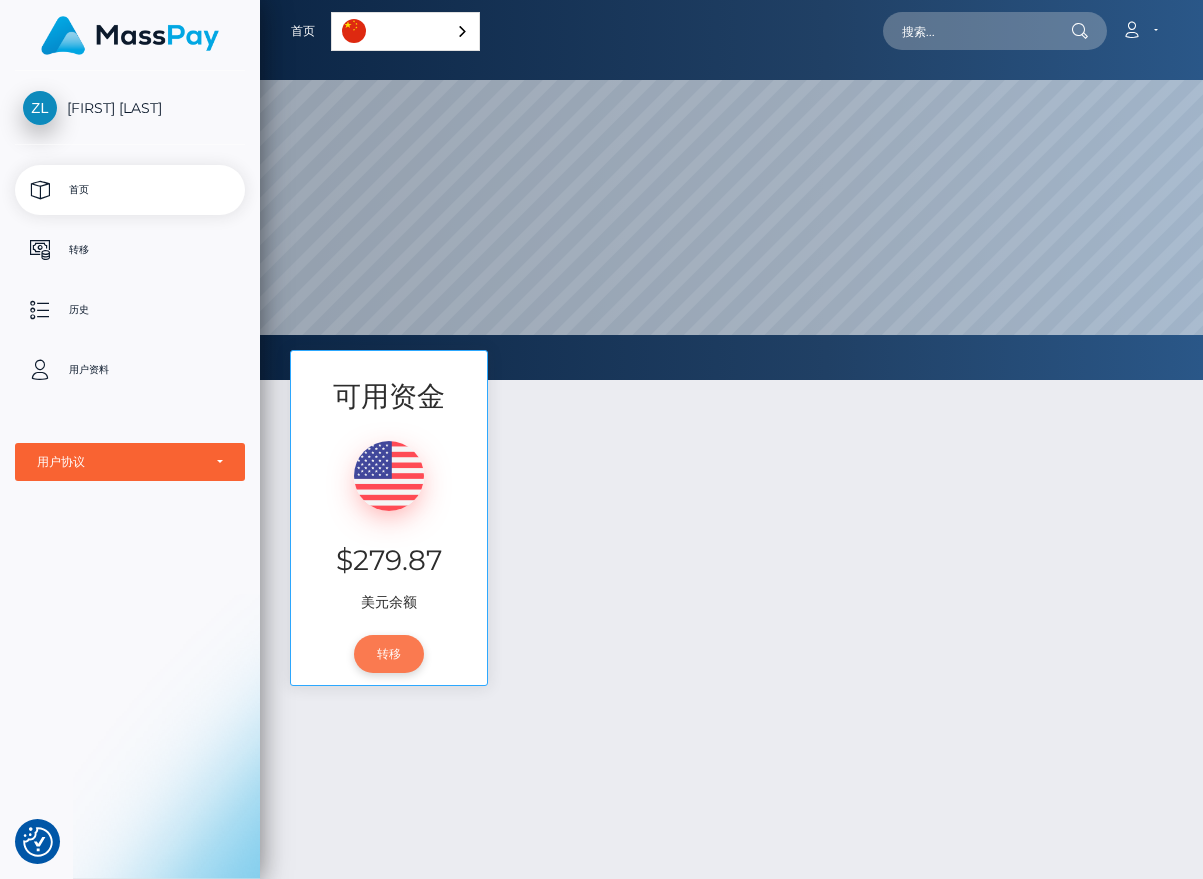 click on "转移" at bounding box center [389, 654] 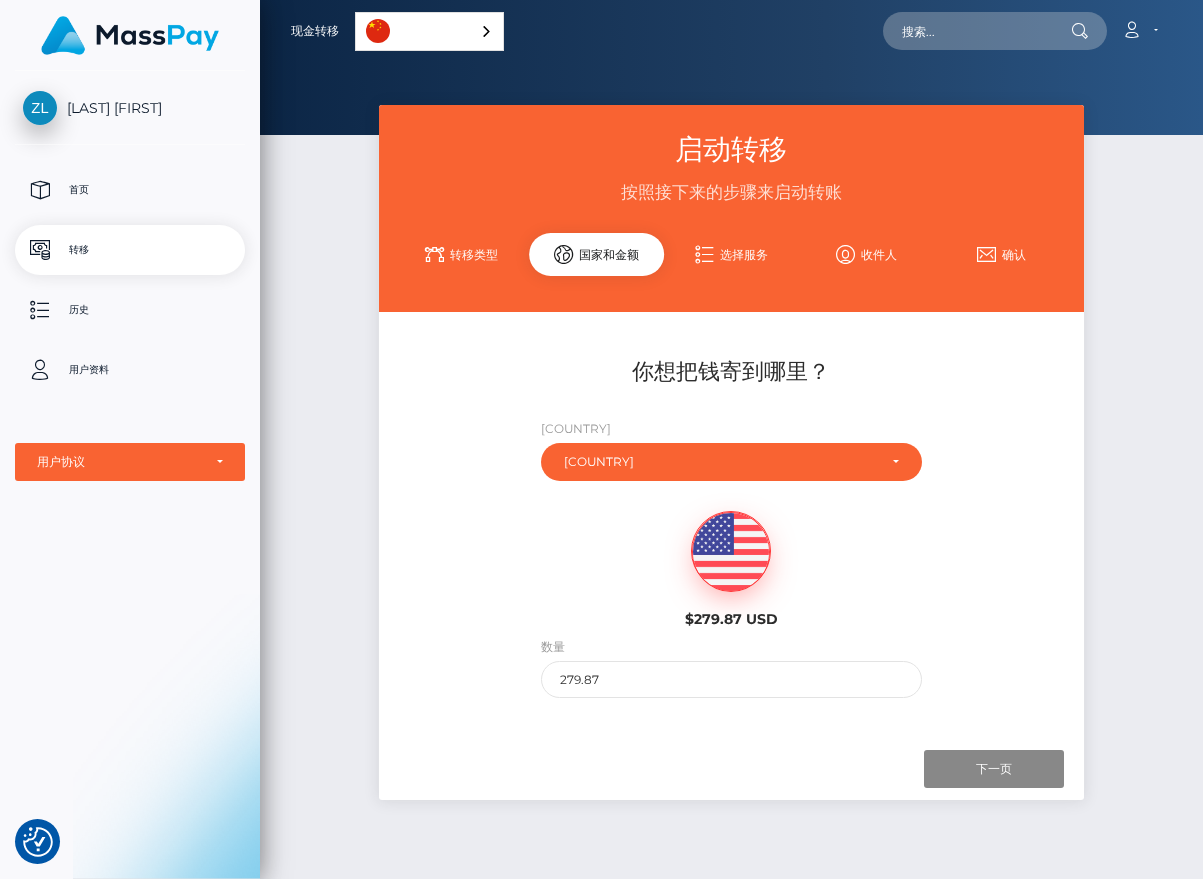 scroll, scrollTop: 0, scrollLeft: 0, axis: both 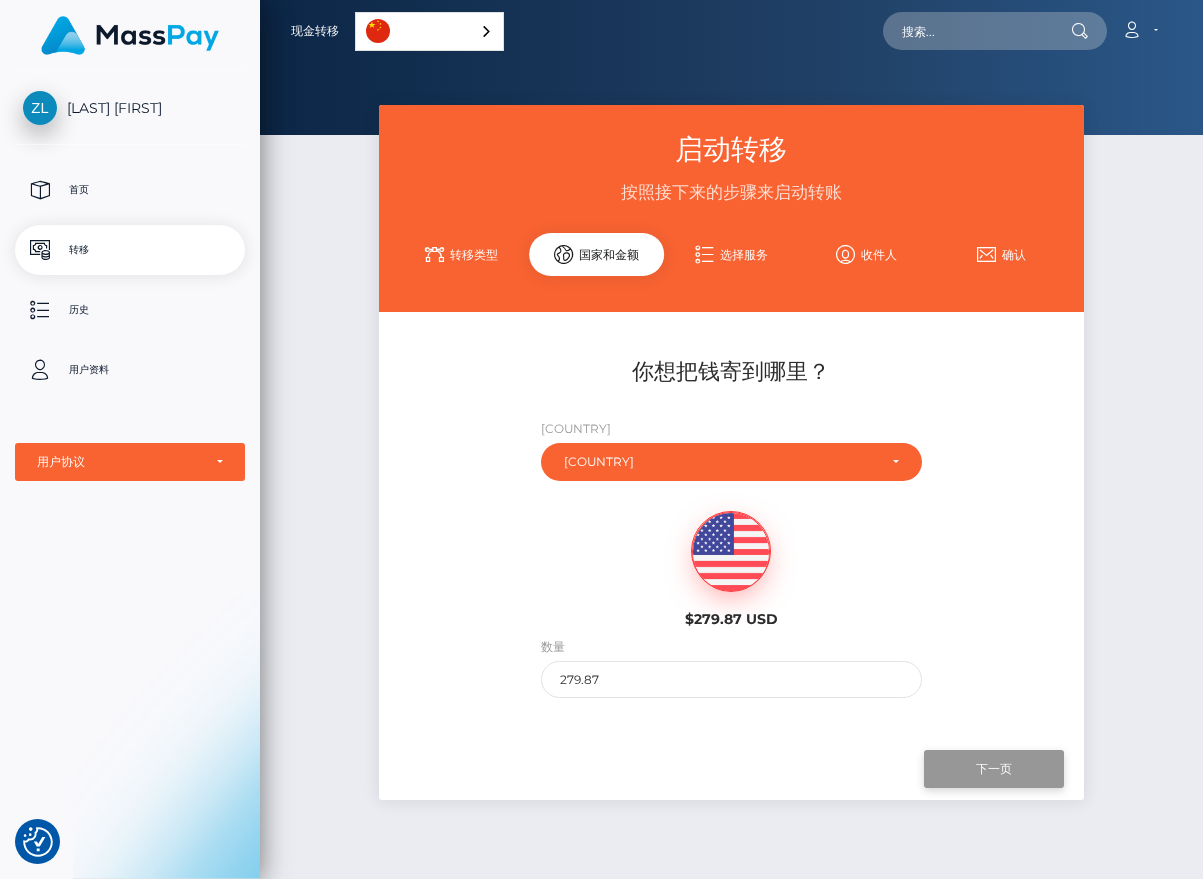 click on "下一页" at bounding box center (994, 769) 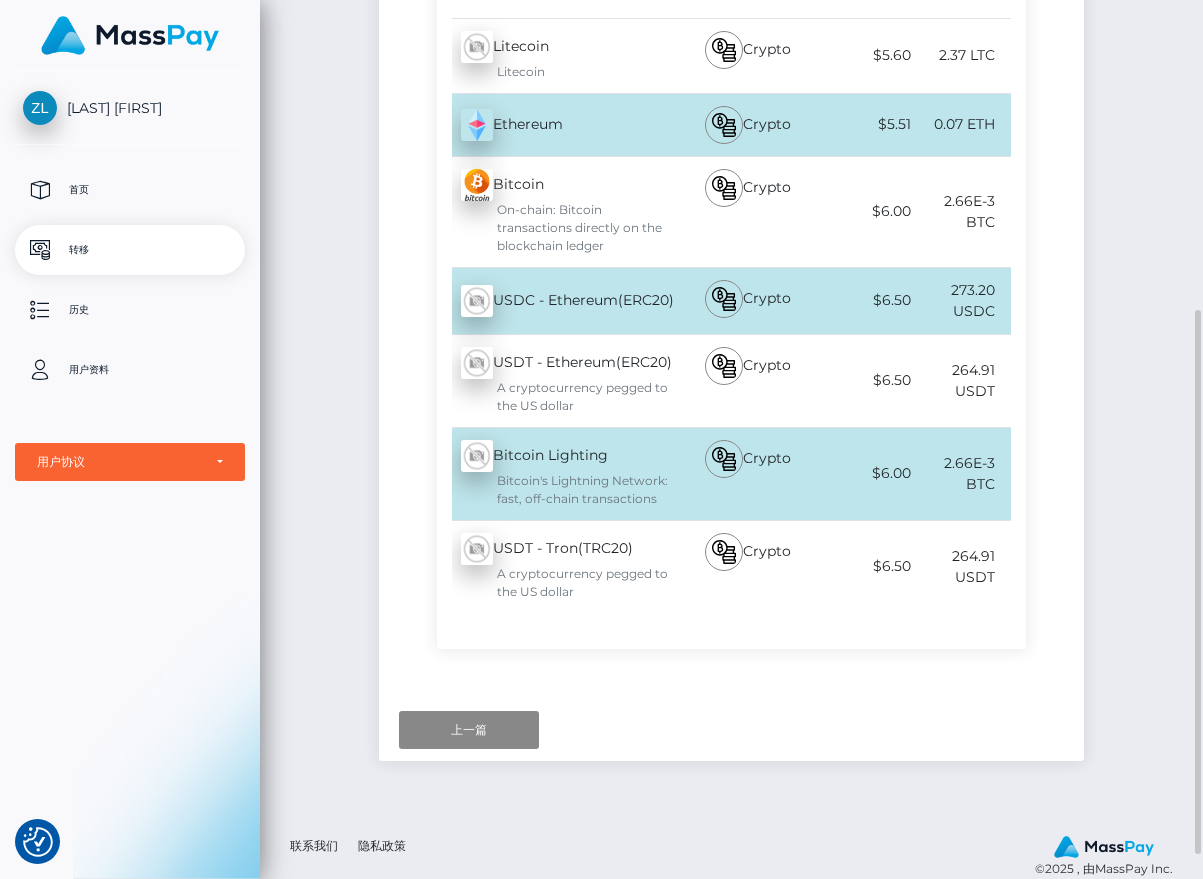 scroll, scrollTop: 300, scrollLeft: 0, axis: vertical 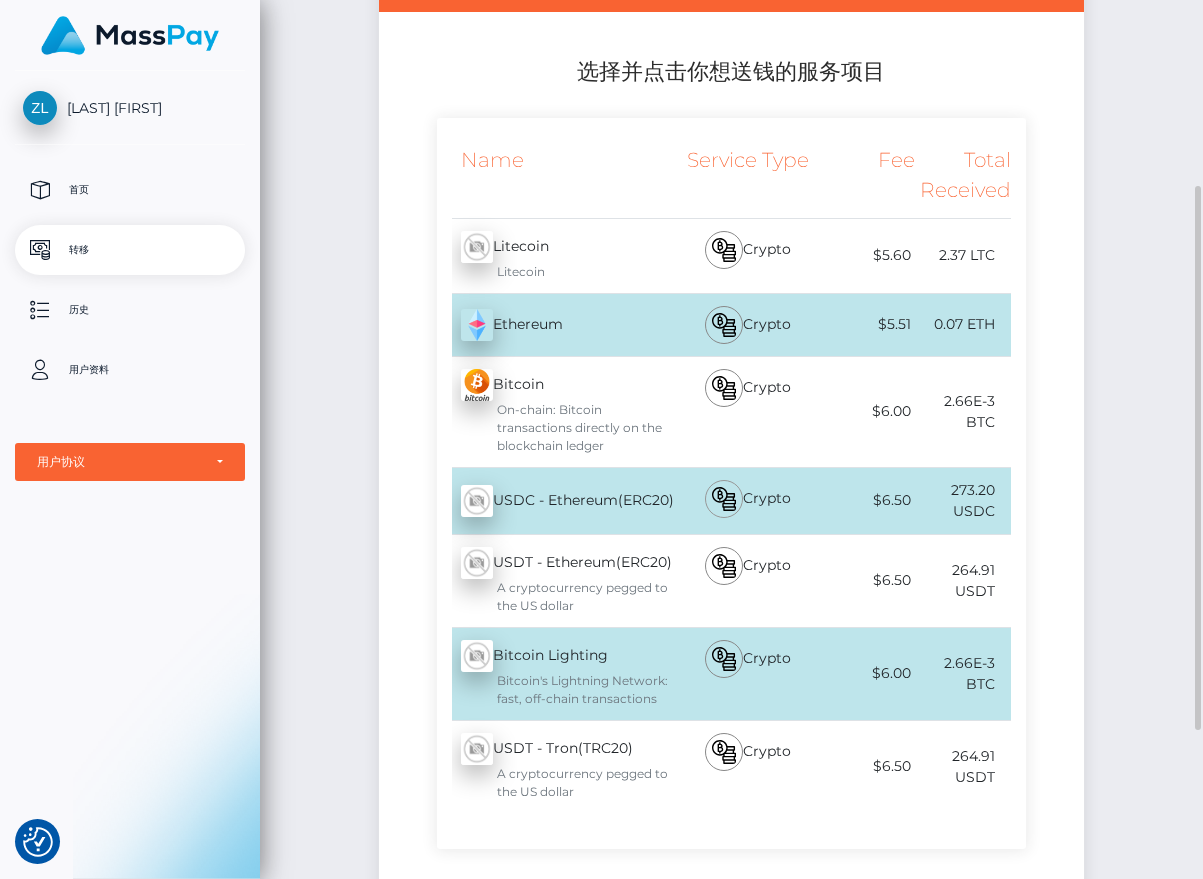 click at bounding box center (724, 499) 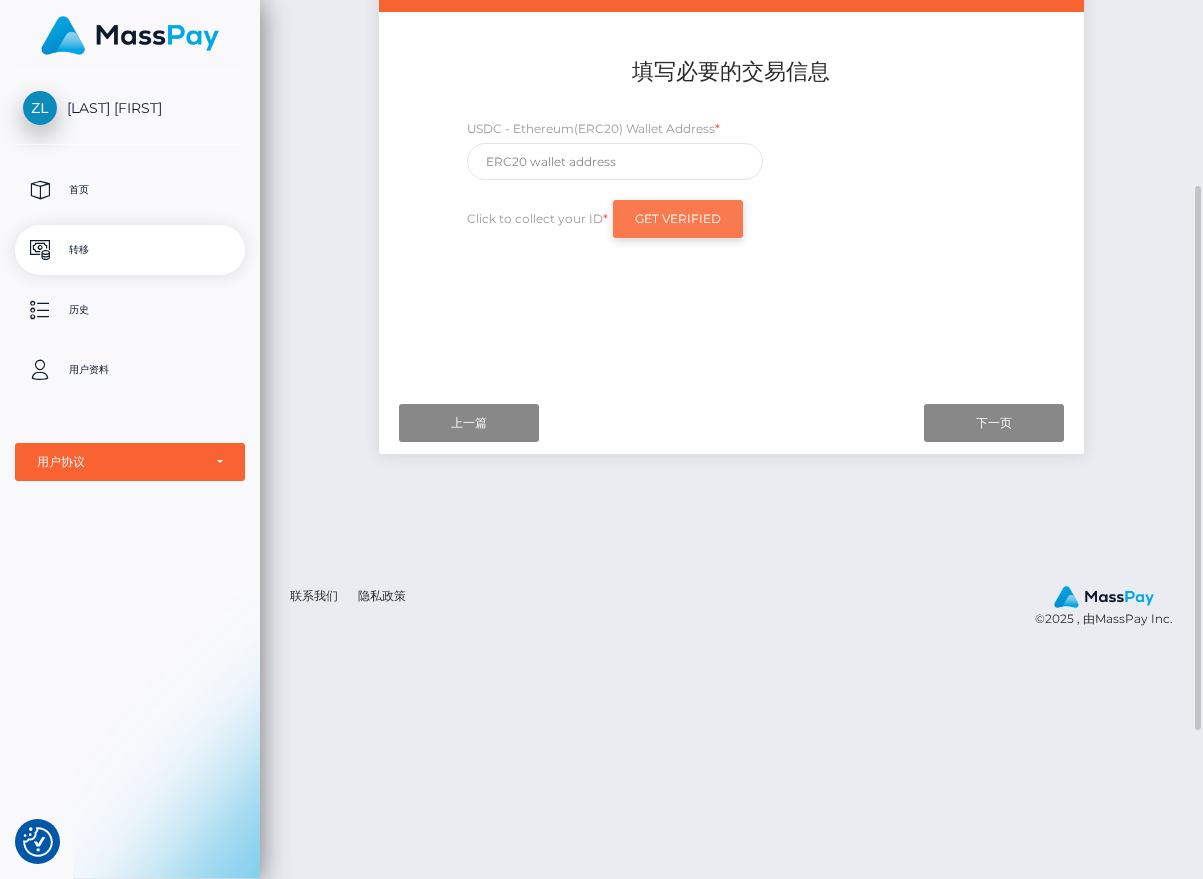 click on "Get Verified" at bounding box center (678, 219) 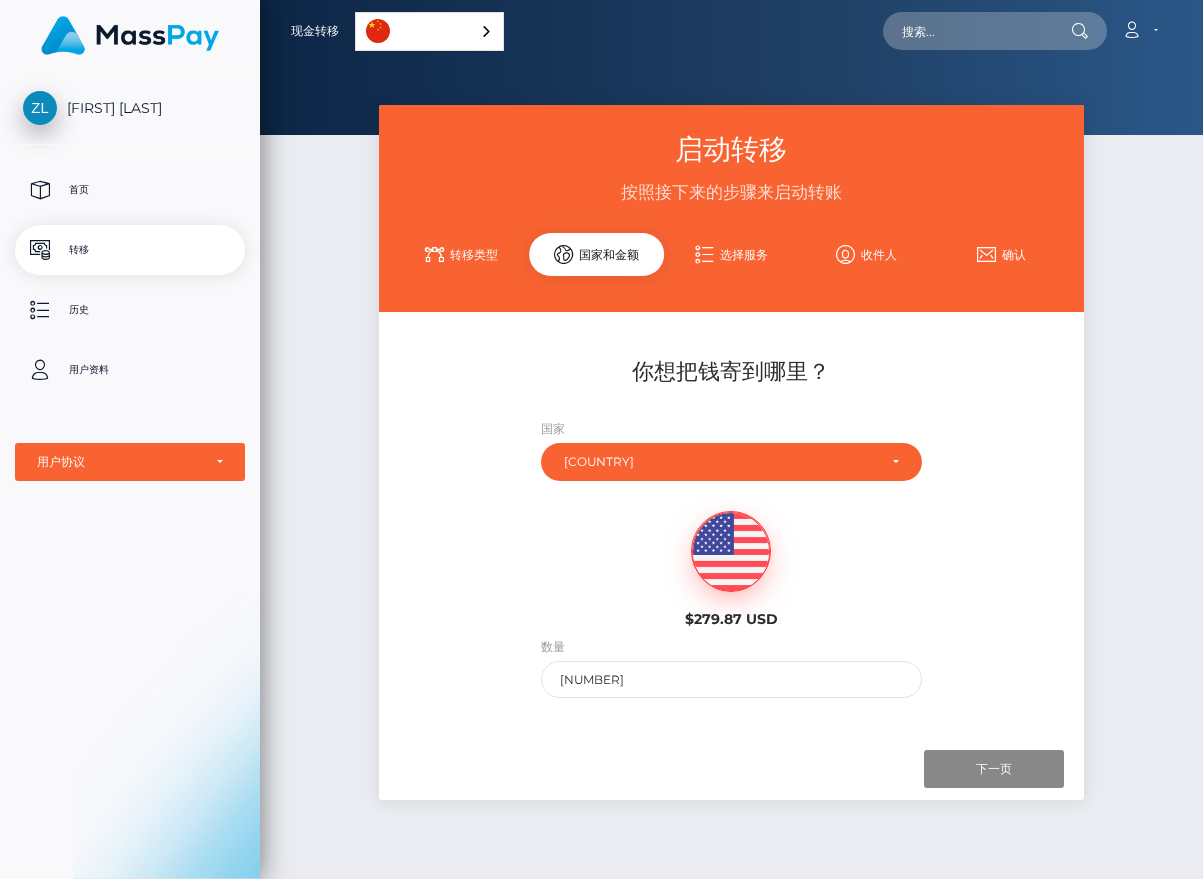 scroll, scrollTop: 0, scrollLeft: 0, axis: both 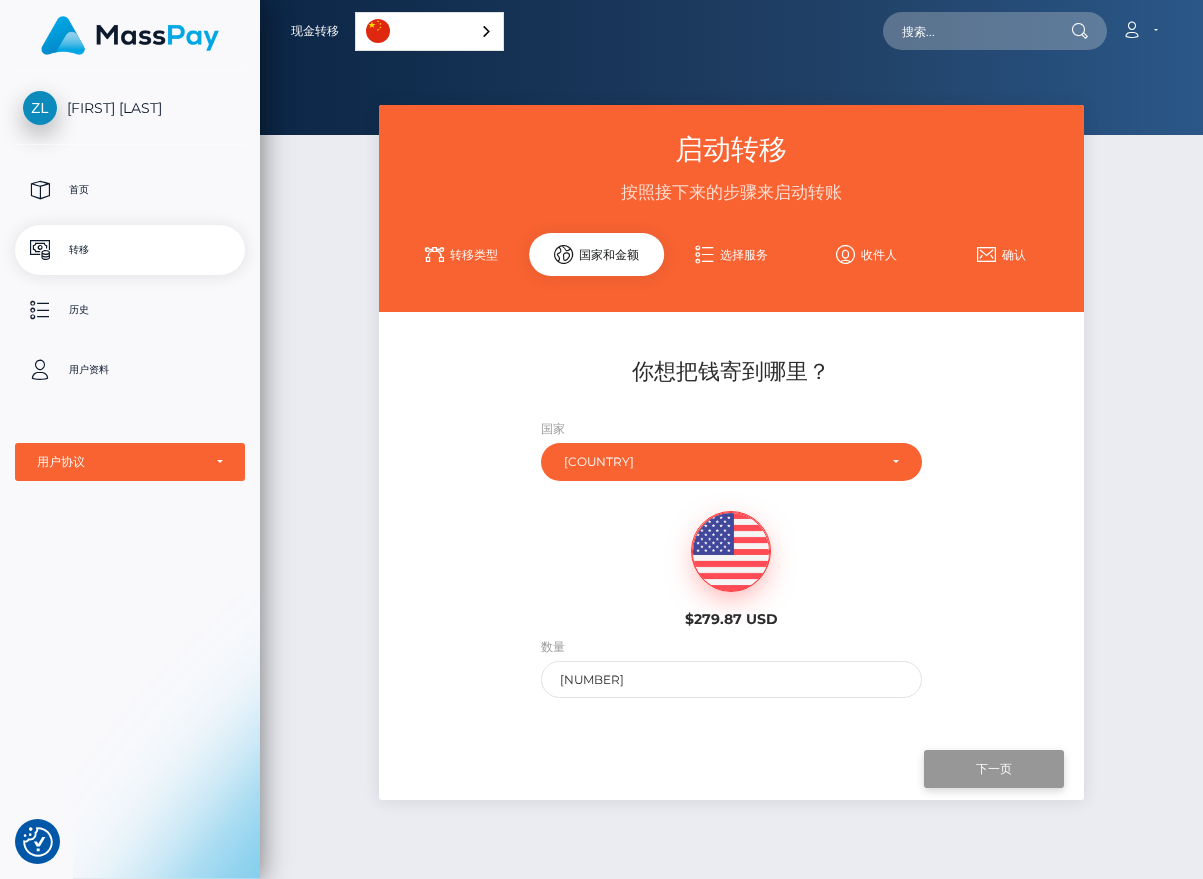 click on "下一页" at bounding box center (994, 769) 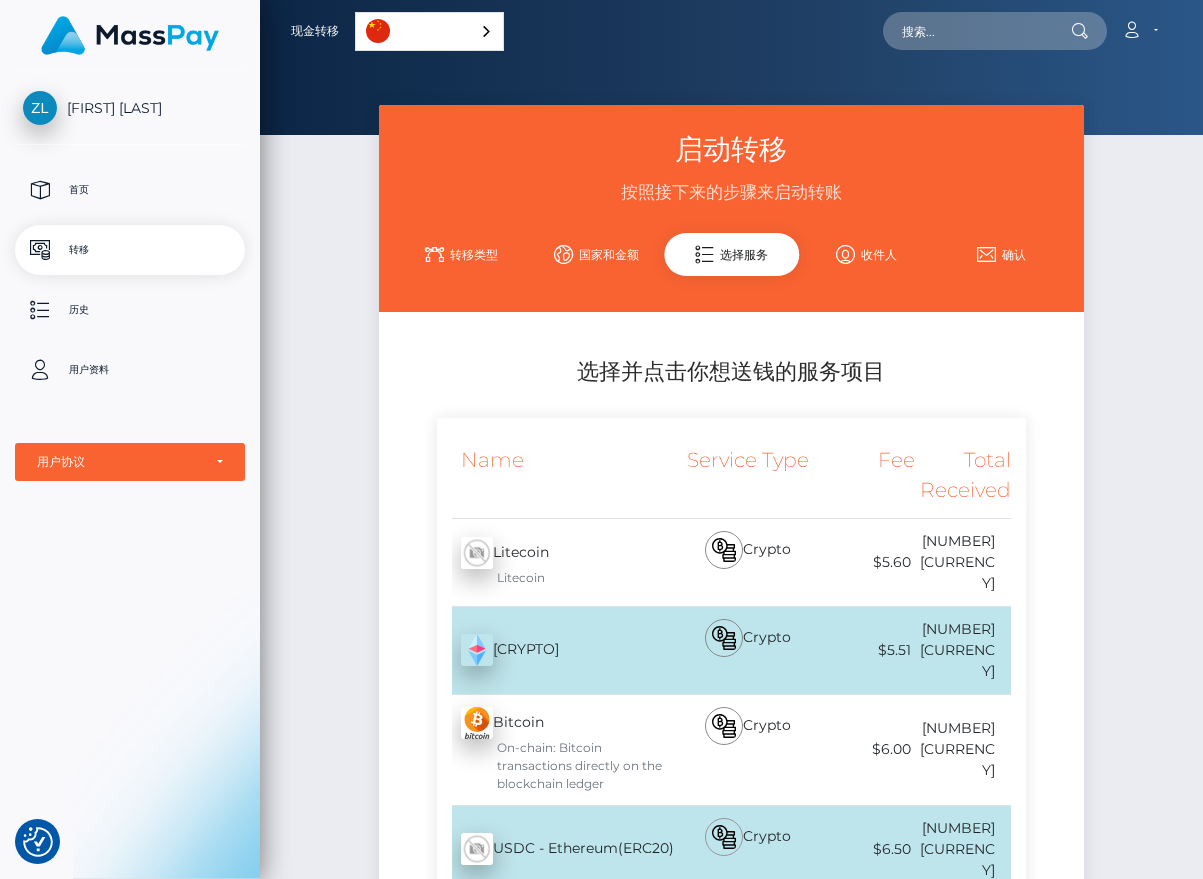 click at bounding box center [724, 837] 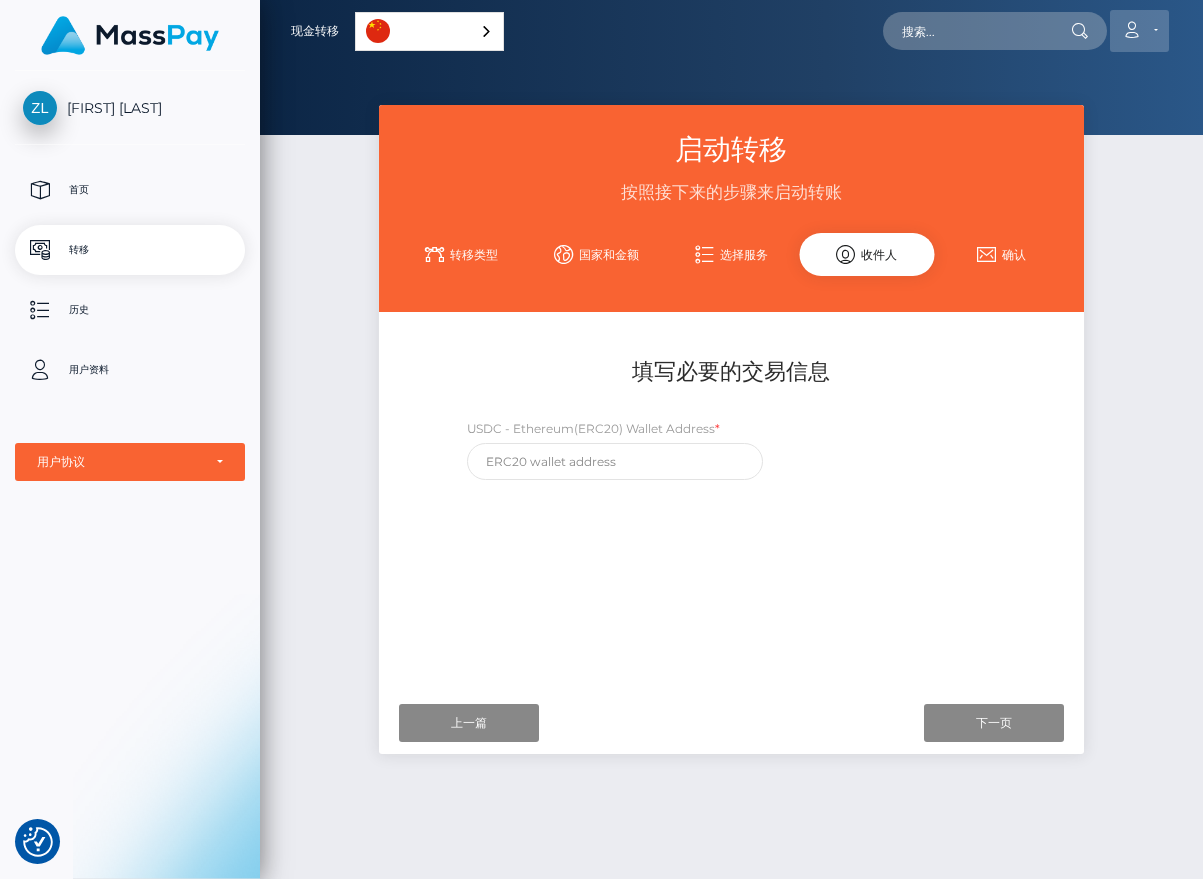 click at bounding box center (1131, 30) 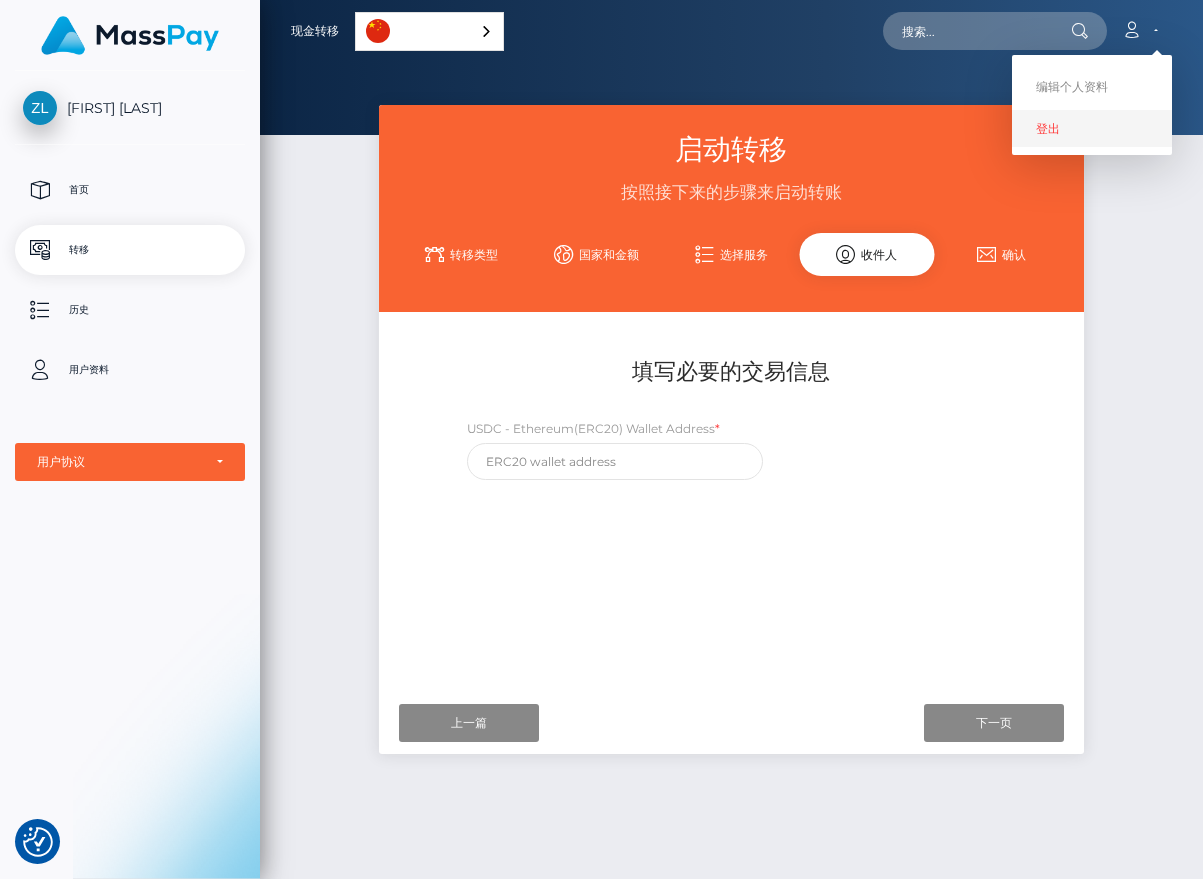 click on "登出" at bounding box center [1092, 128] 